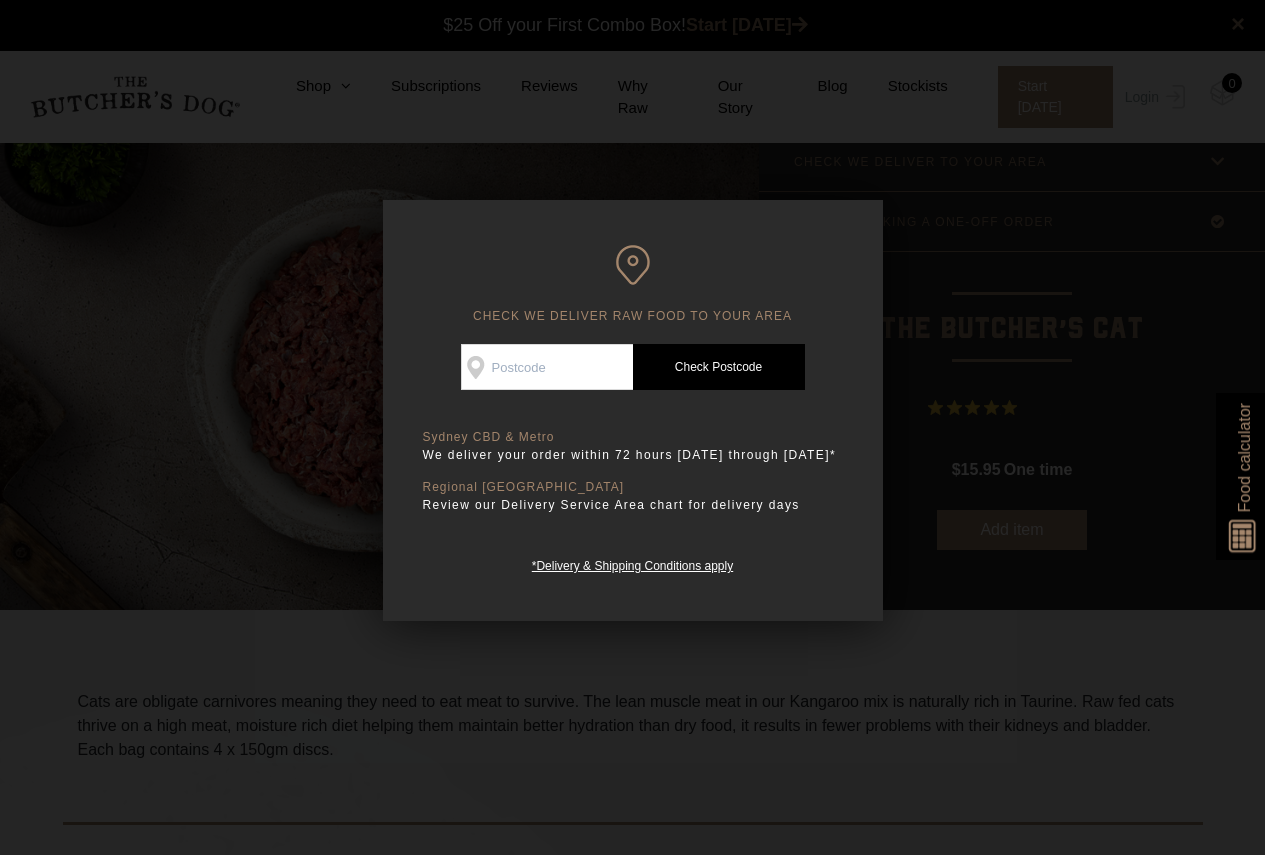 scroll, scrollTop: 0, scrollLeft: 0, axis: both 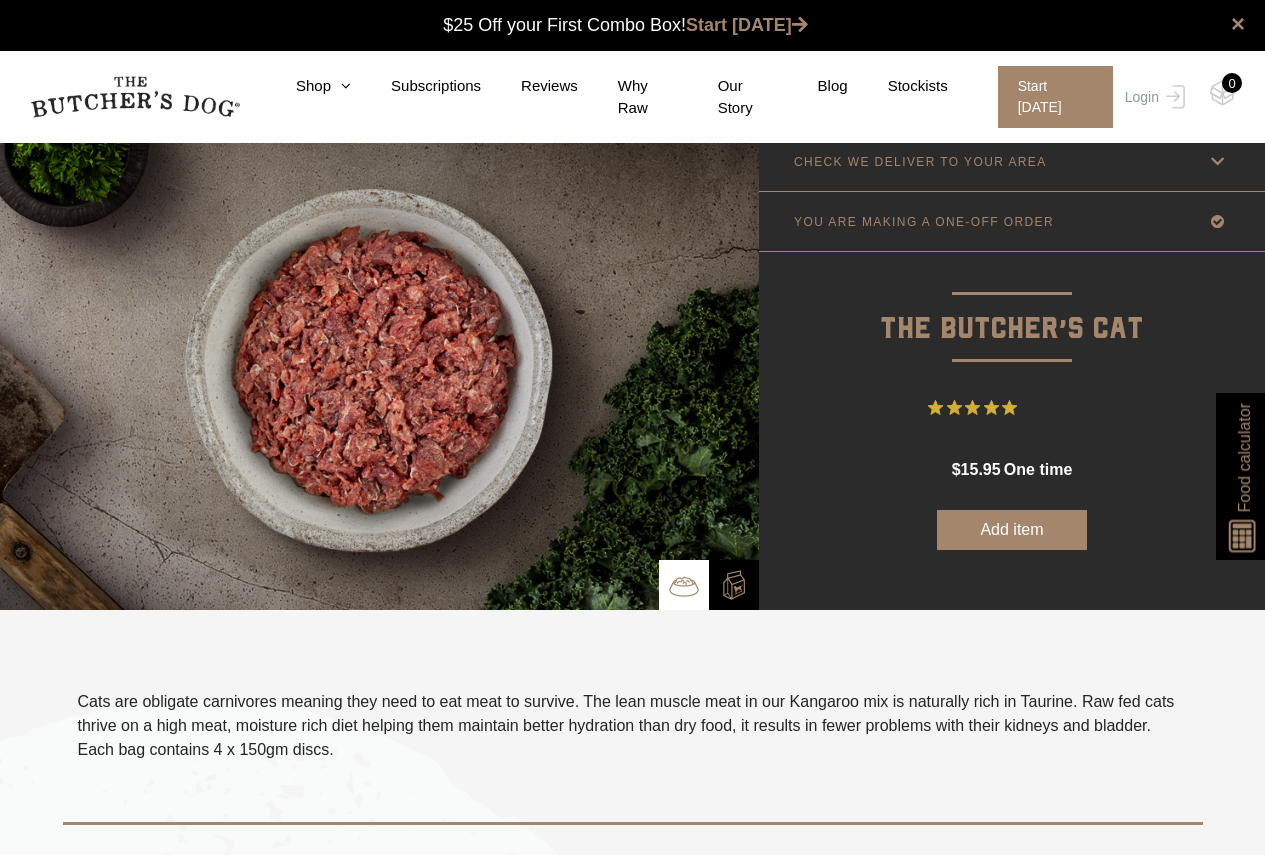 click on "YOU ARE MAKING A ONE-OFF ORDER" at bounding box center (1012, 221) 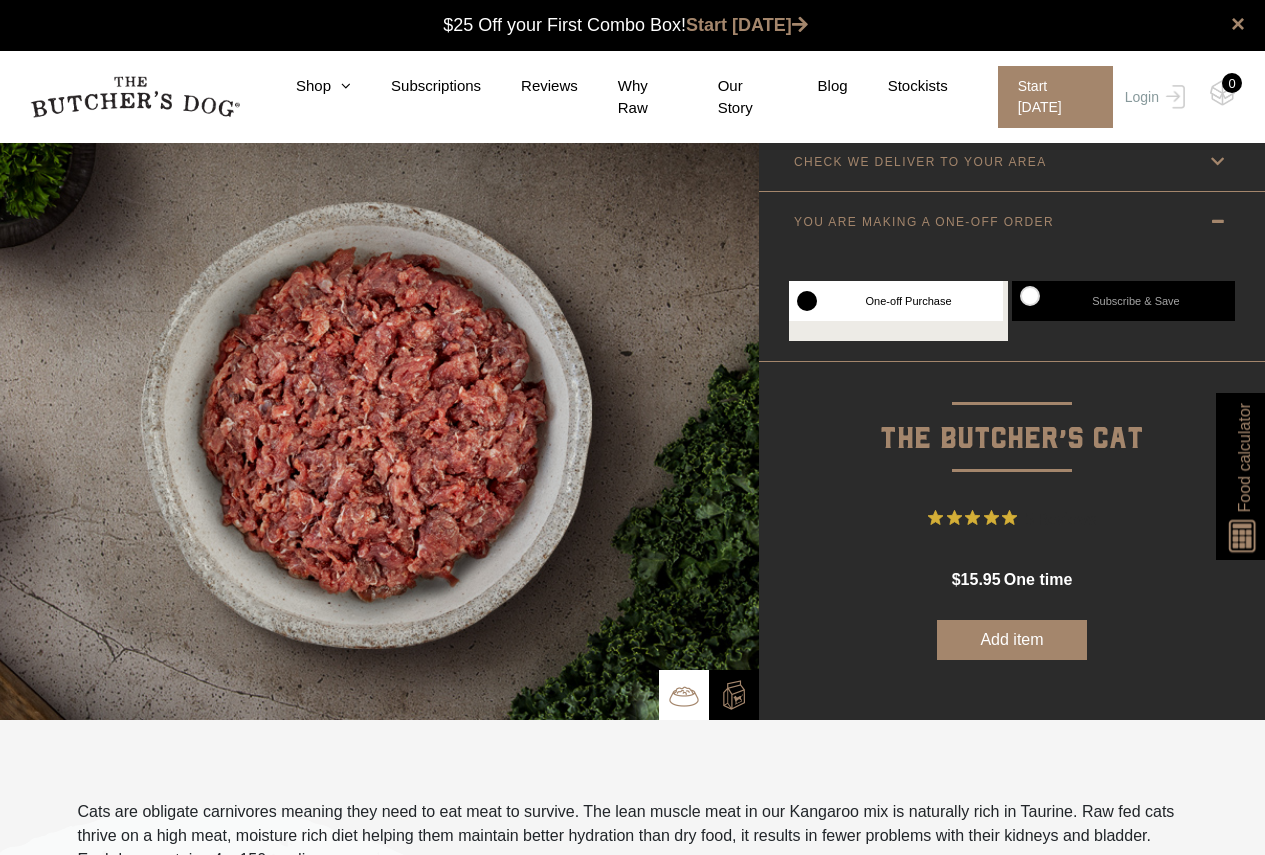 click on "Subscribe & Save" at bounding box center (1123, 301) 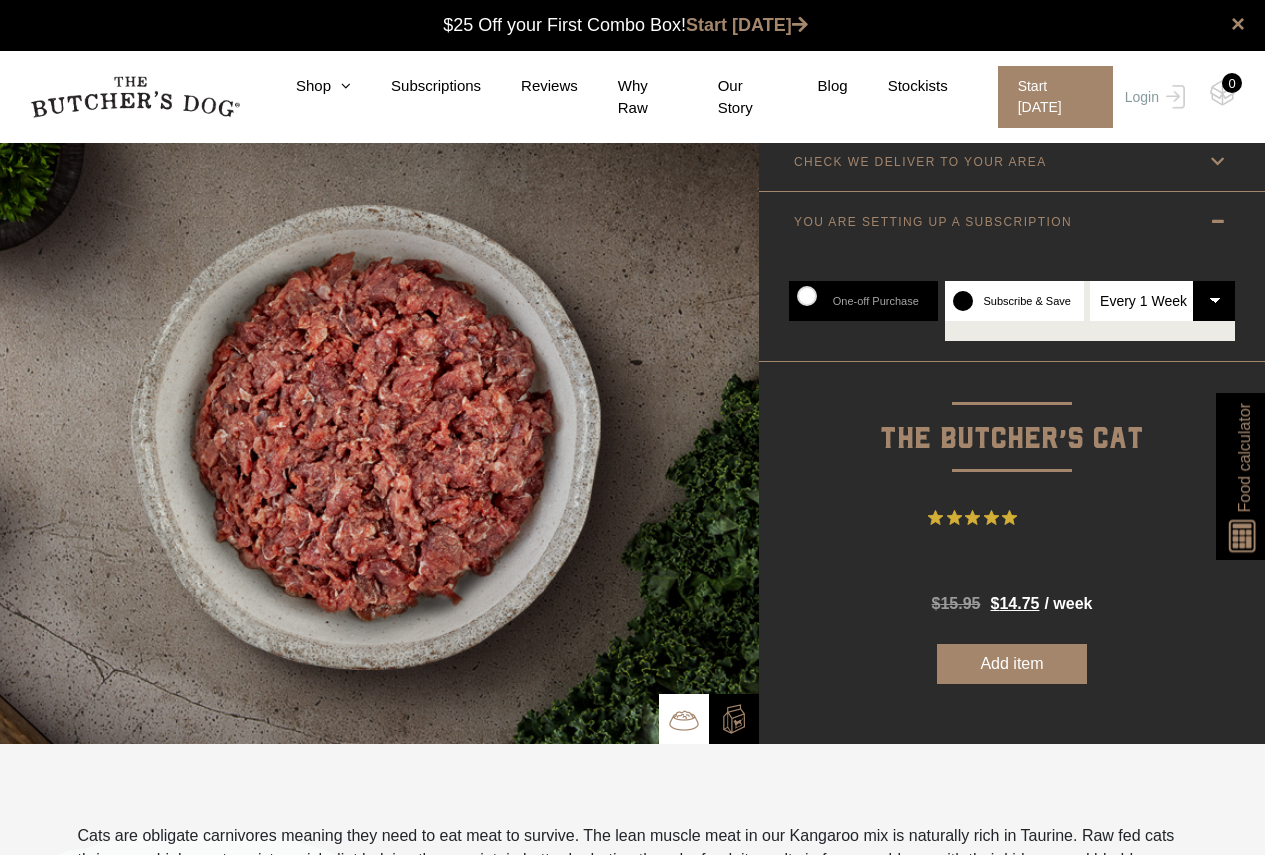 click on "One-off Purchase" at bounding box center (863, 301) 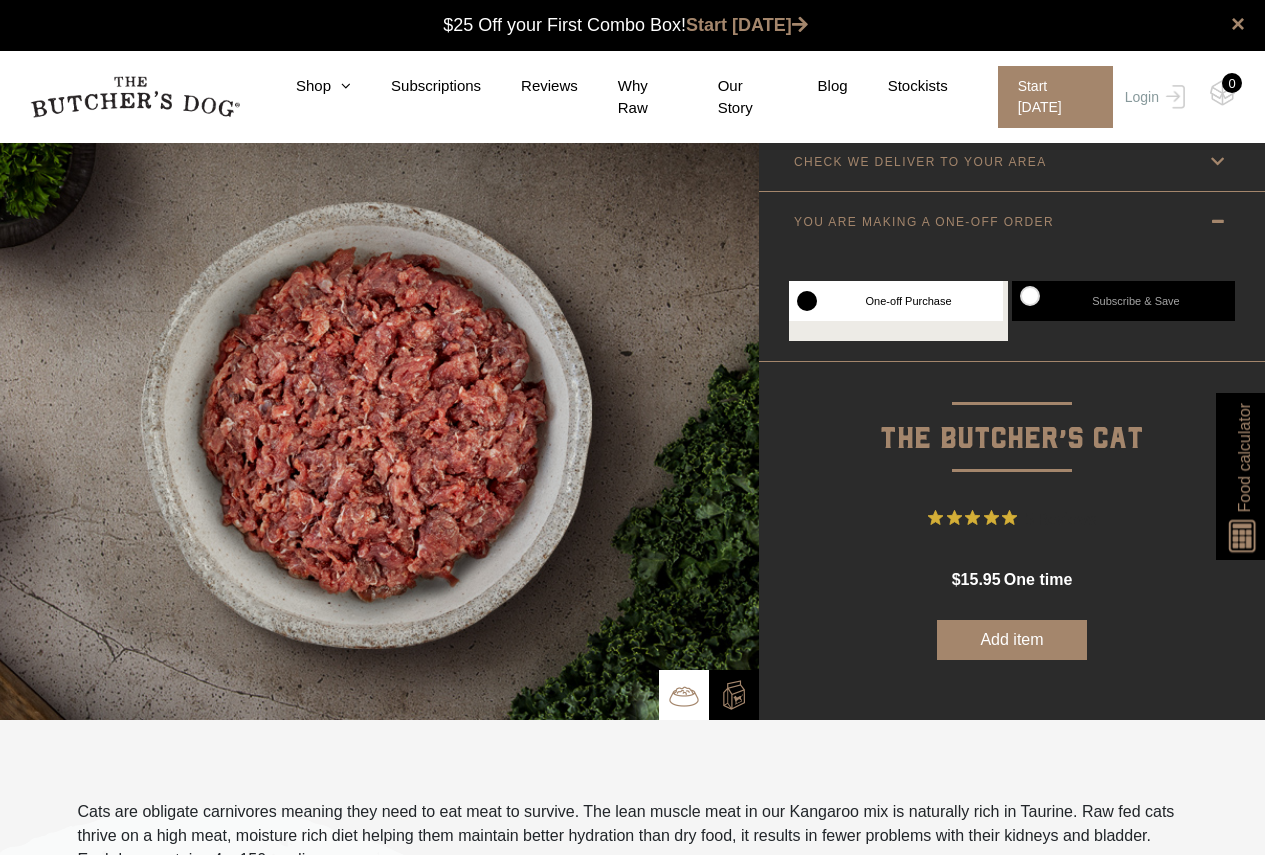 click on "One-off Purchase
Subscribe & Save
Every 1 Week
Every 2 Weeks
Every 3 Weeks
Every 4 Weeks
Every 5 Weeks
Every 6 Weeks
We’ll ship your favorite The Butcher's Dog products based on the schedule that you select. This way, you will never run out. You can change the schedule, pause, or cancel anytime." at bounding box center (1012, 321) 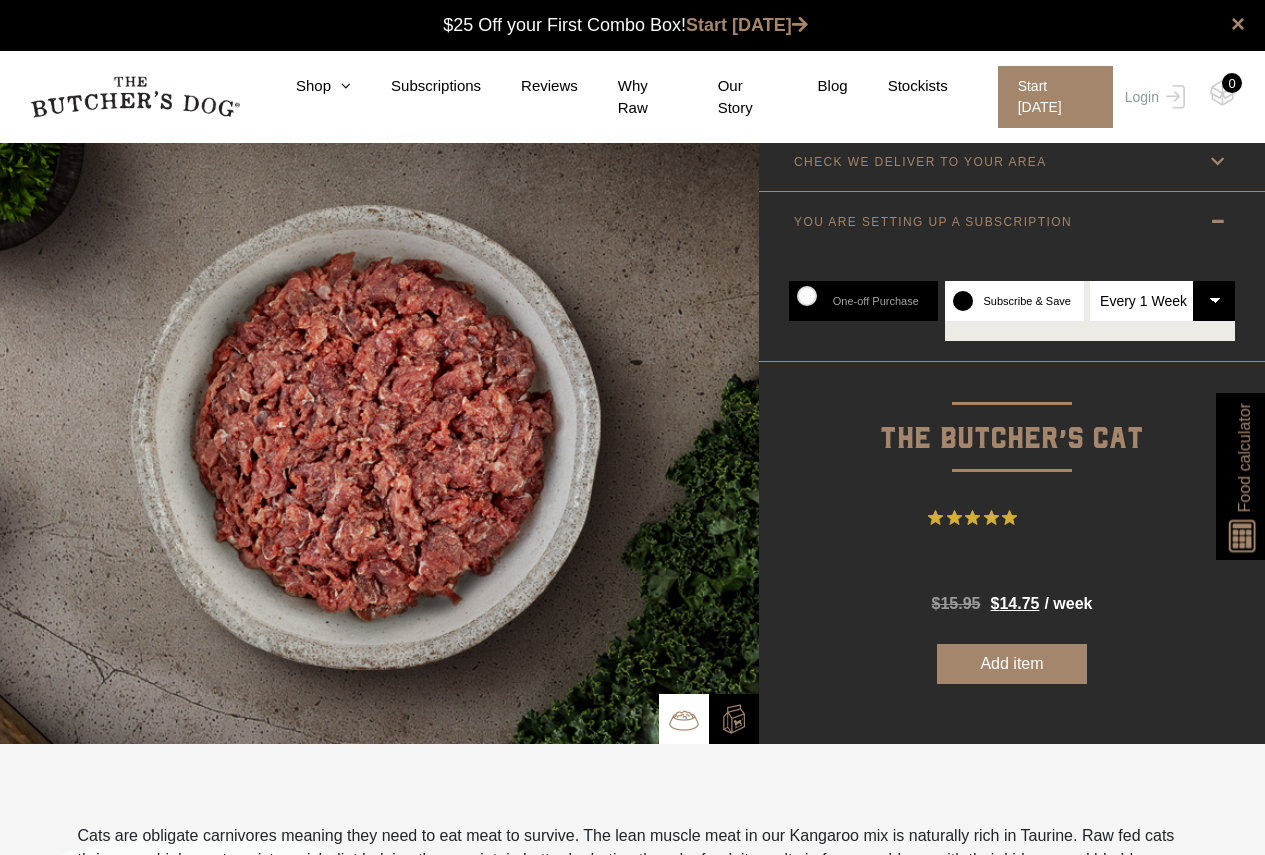 click on "Every 1 Week
Every 2 Weeks
Every 3 Weeks
Every 4 Weeks
Every 5 Weeks
Every 6 Weeks" at bounding box center (1162, 301) 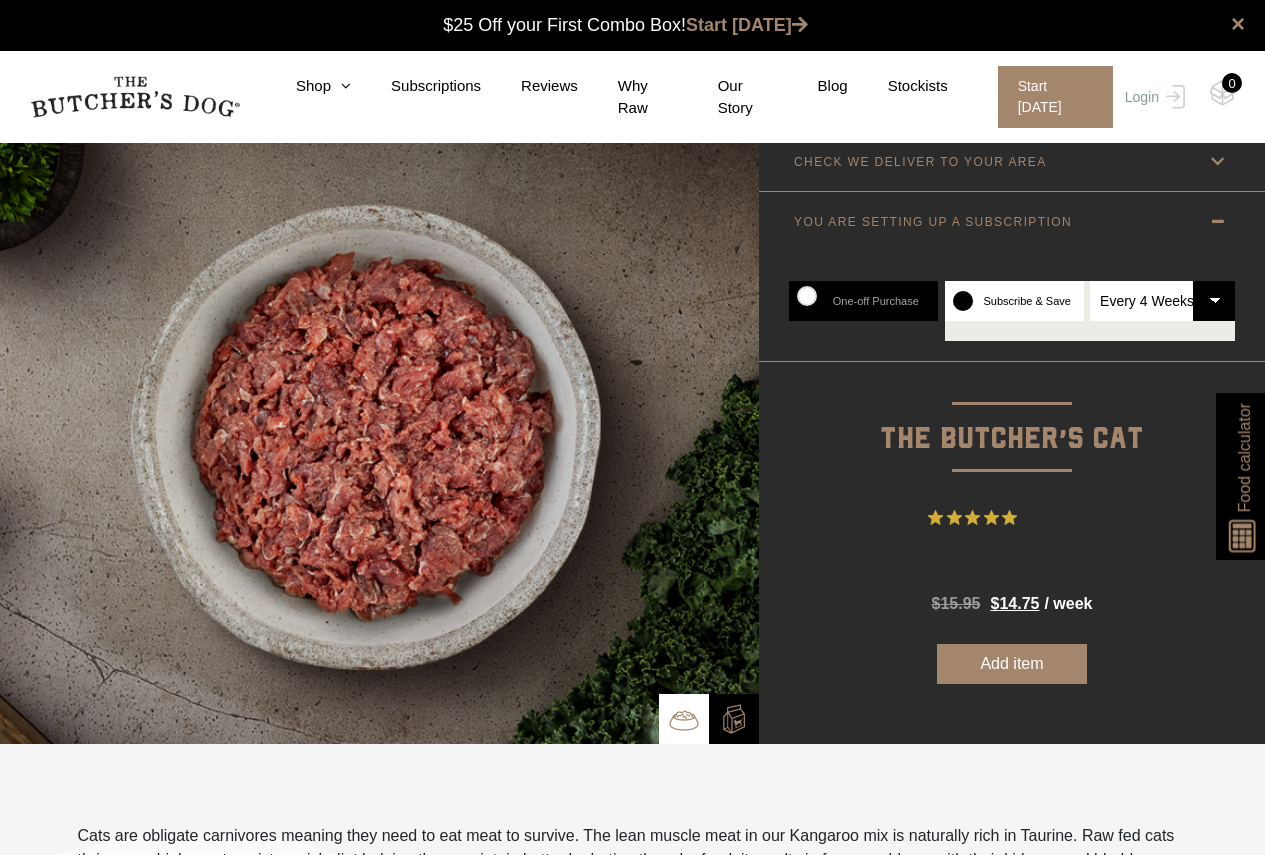 click on "Every 1 Week
Every 2 Weeks
Every 3 Weeks
Every 4 Weeks
Every 5 Weeks
Every 6 Weeks" at bounding box center (1162, 301) 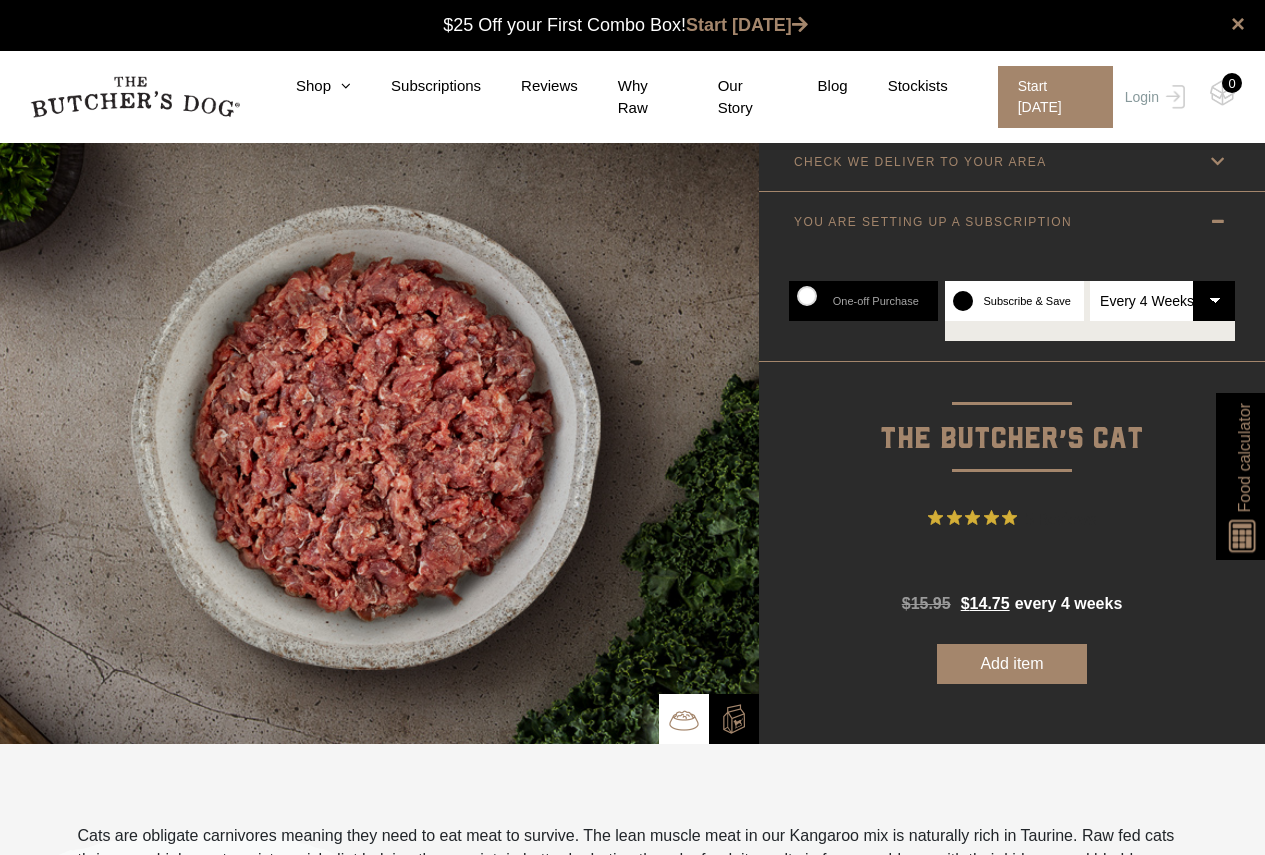 click on "Every 1 Week
Every 2 Weeks
Every 3 Weeks
Every 4 Weeks
Every 5 Weeks
Every 6 Weeks" at bounding box center (1162, 301) 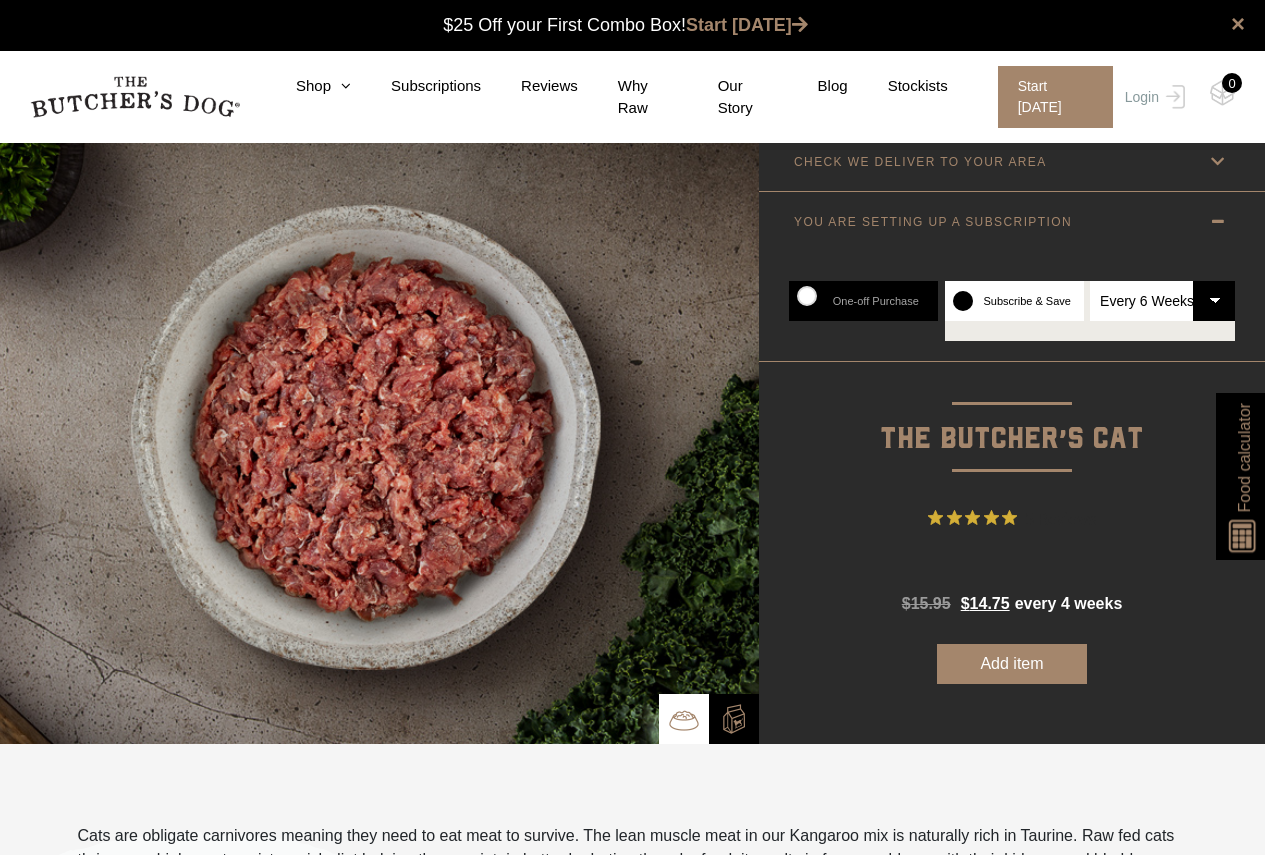 click on "Every 1 Week
Every 2 Weeks
Every 3 Weeks
Every 4 Weeks
Every 5 Weeks
Every 6 Weeks" at bounding box center [1162, 301] 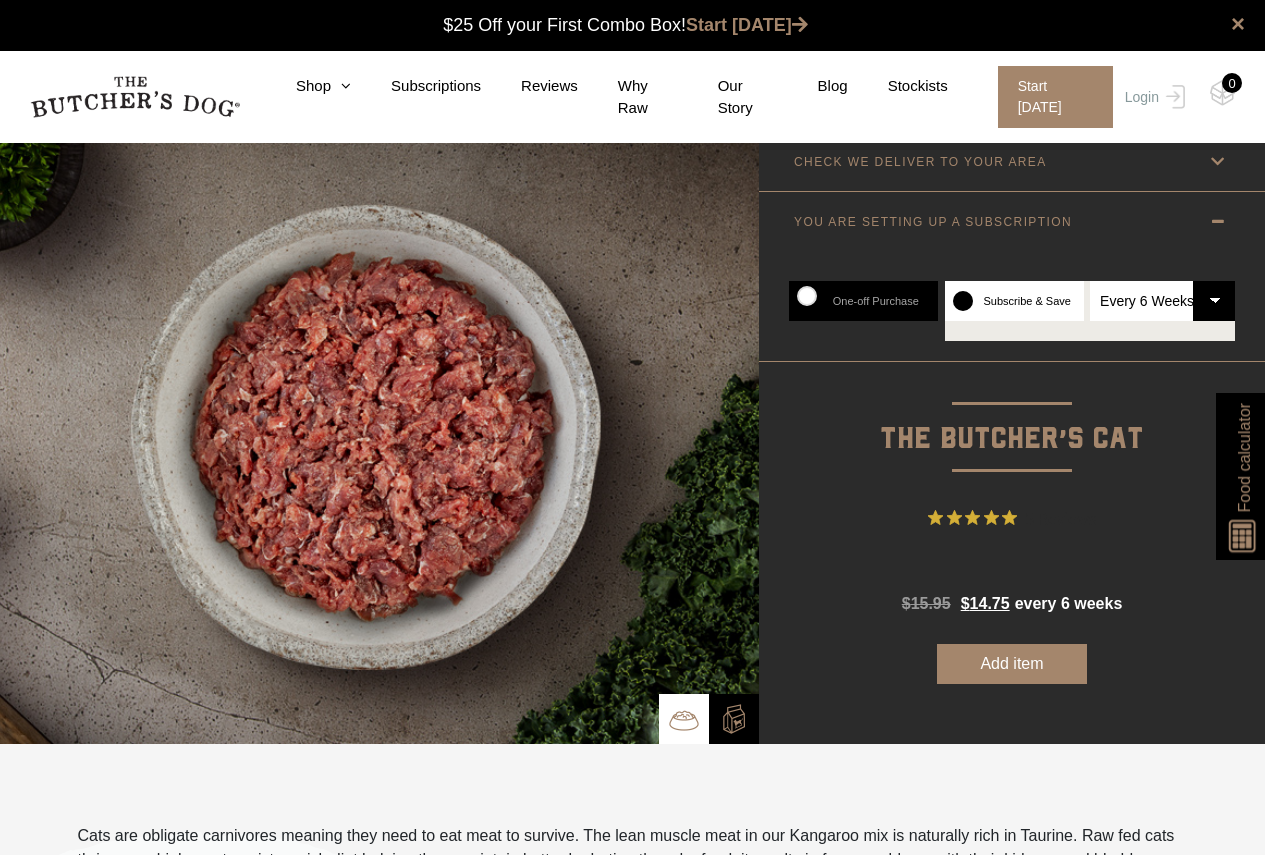 click on "Add item" at bounding box center (1012, 664) 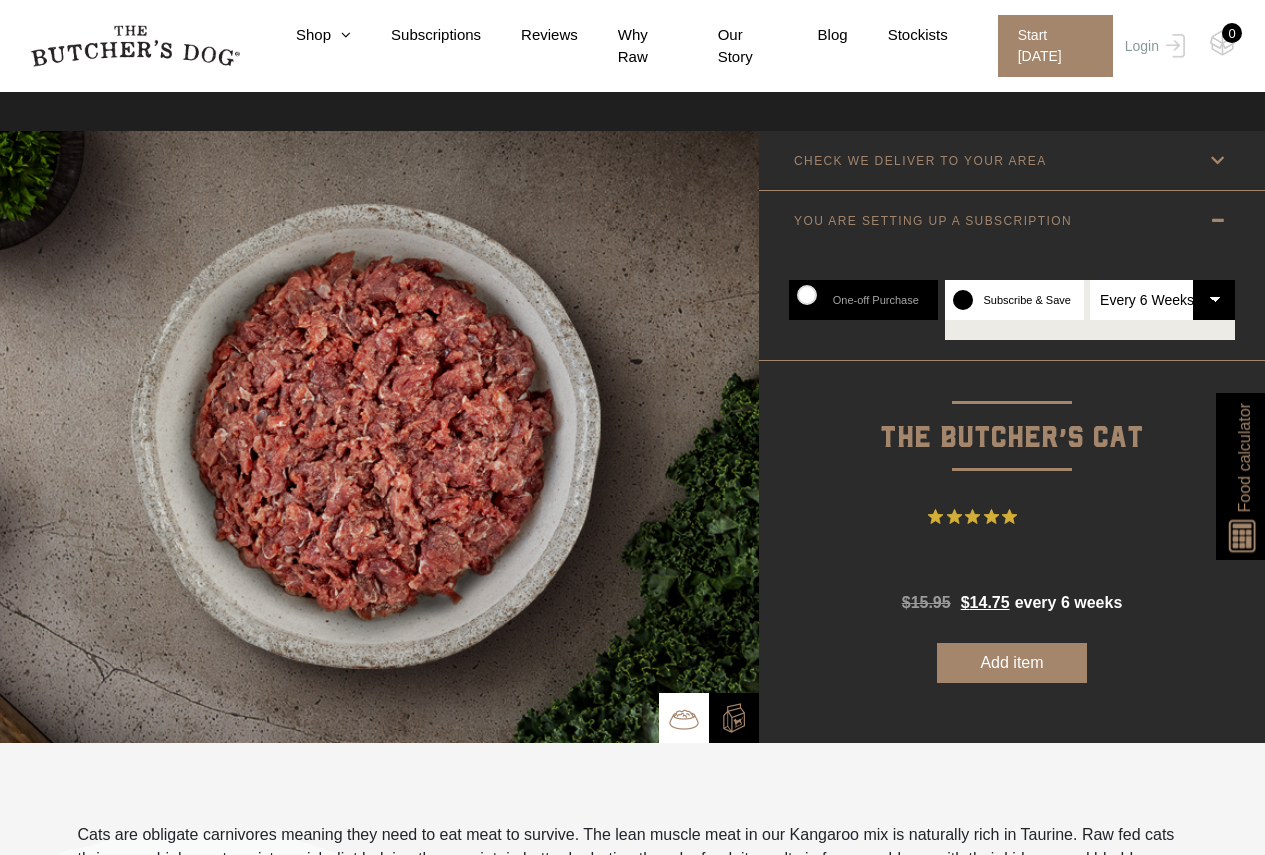 scroll, scrollTop: 0, scrollLeft: 0, axis: both 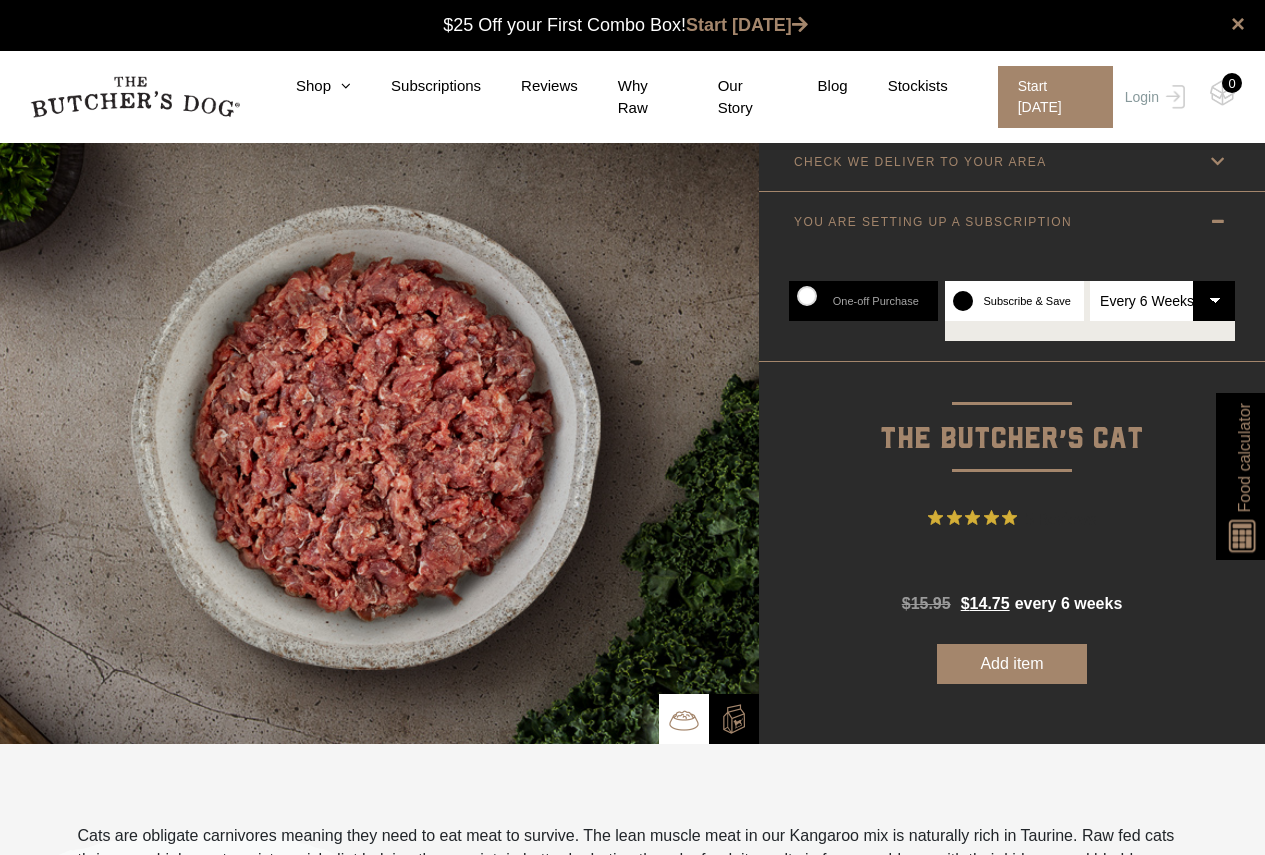 click on "Add item" at bounding box center (1012, 664) 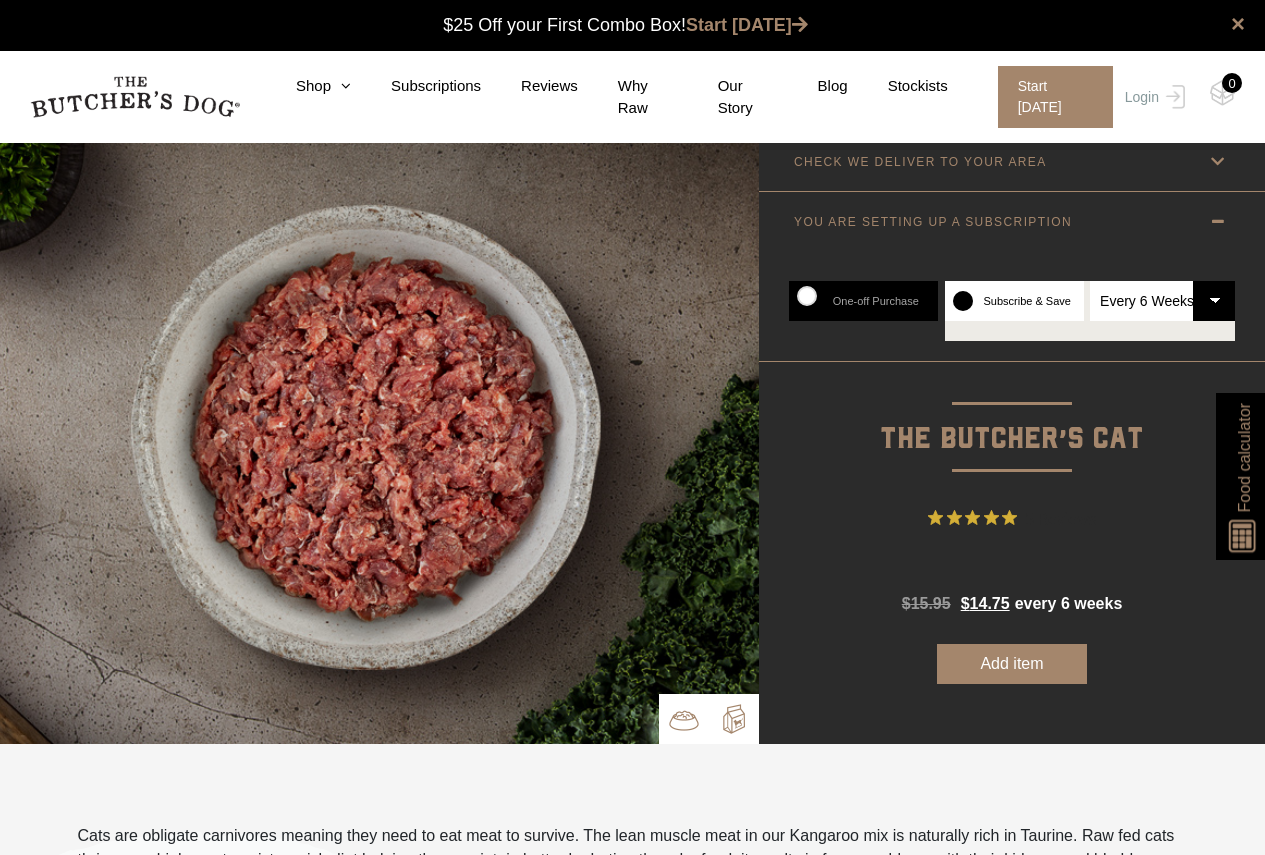 click at bounding box center (734, 719) 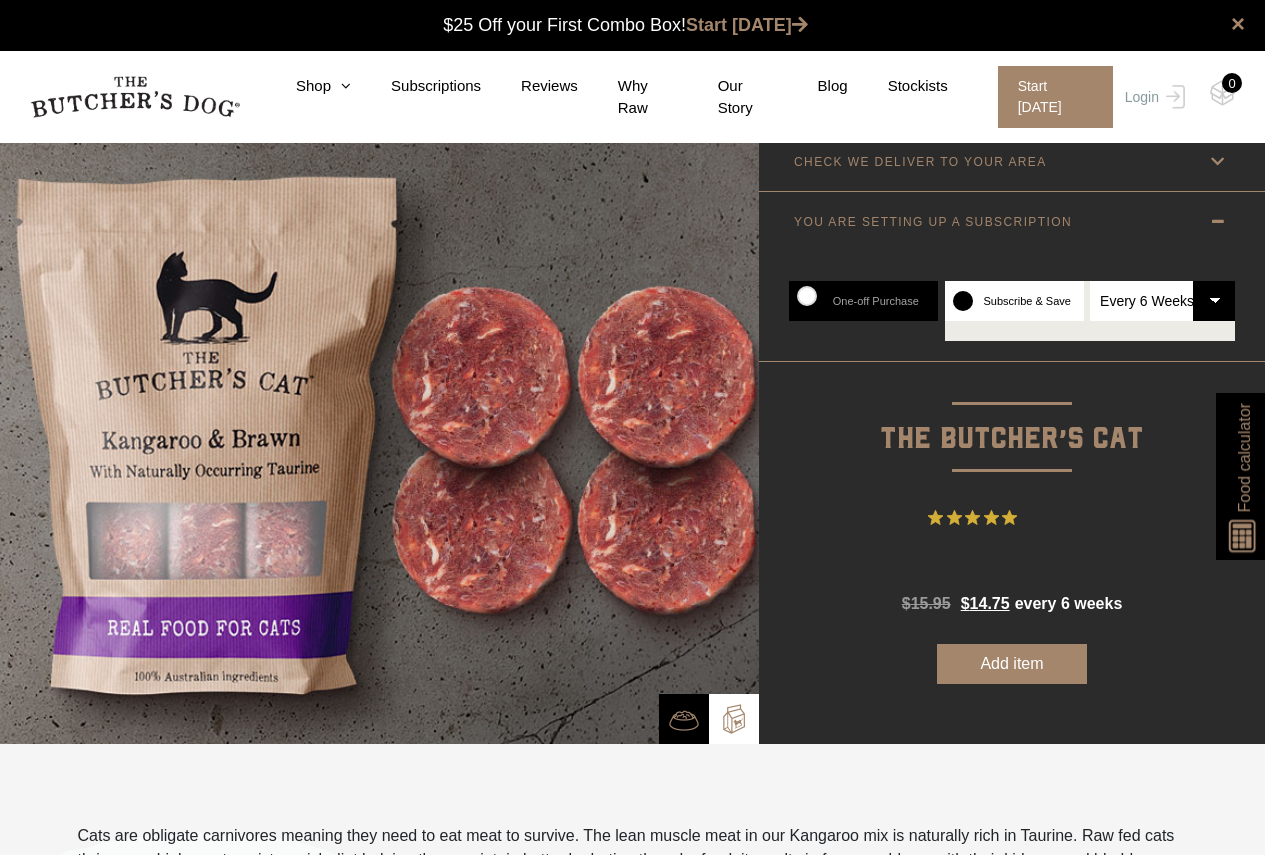 click on "Add item" at bounding box center [1012, 664] 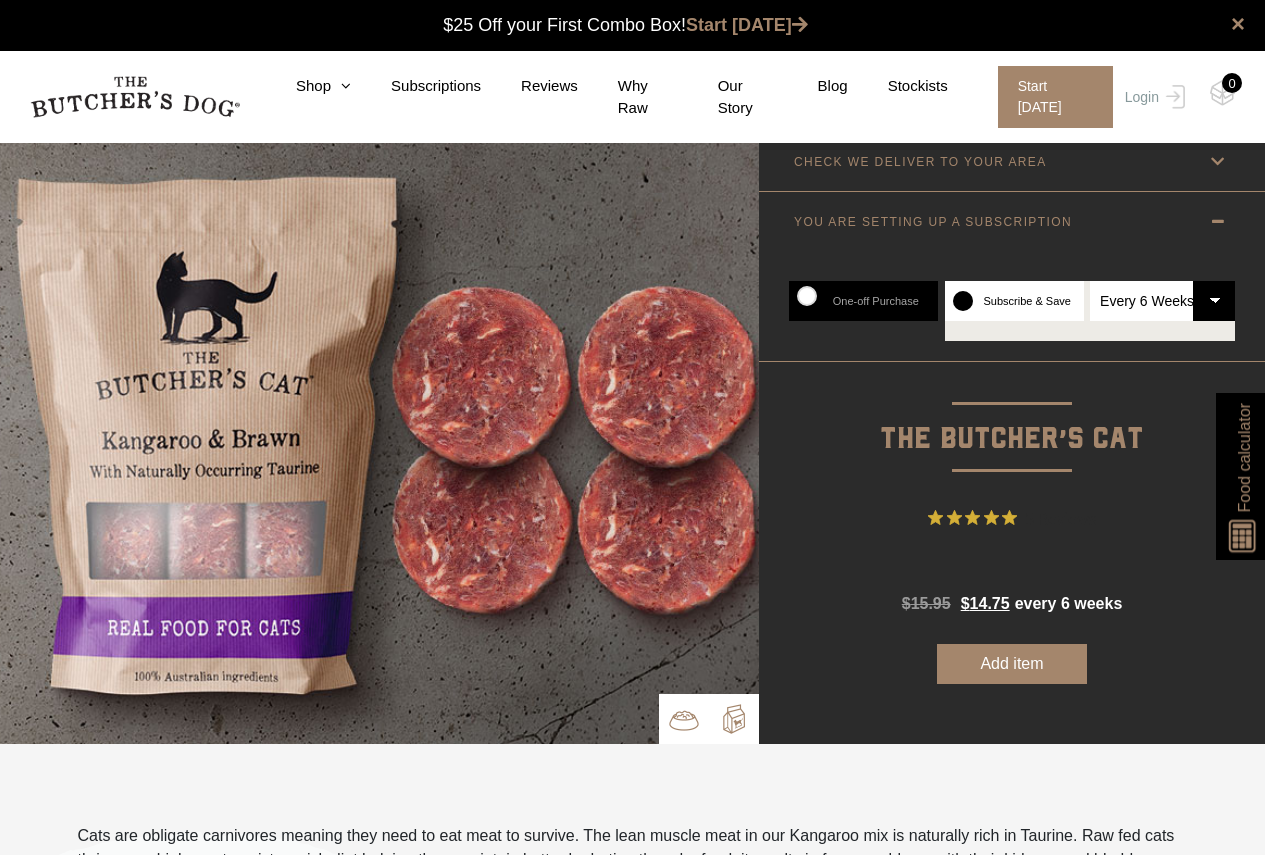 click at bounding box center (684, 720) 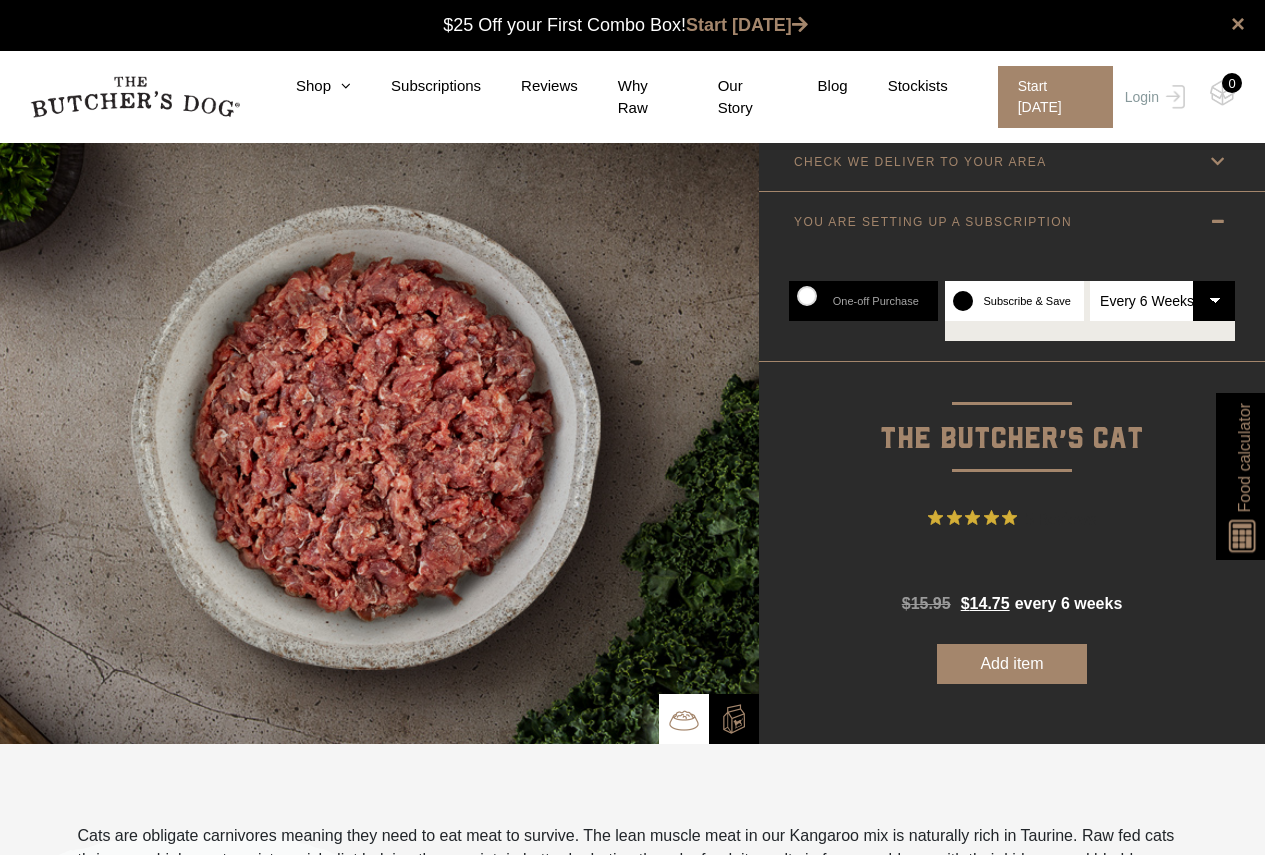 click on "Subscribe & Save" at bounding box center [1014, 301] 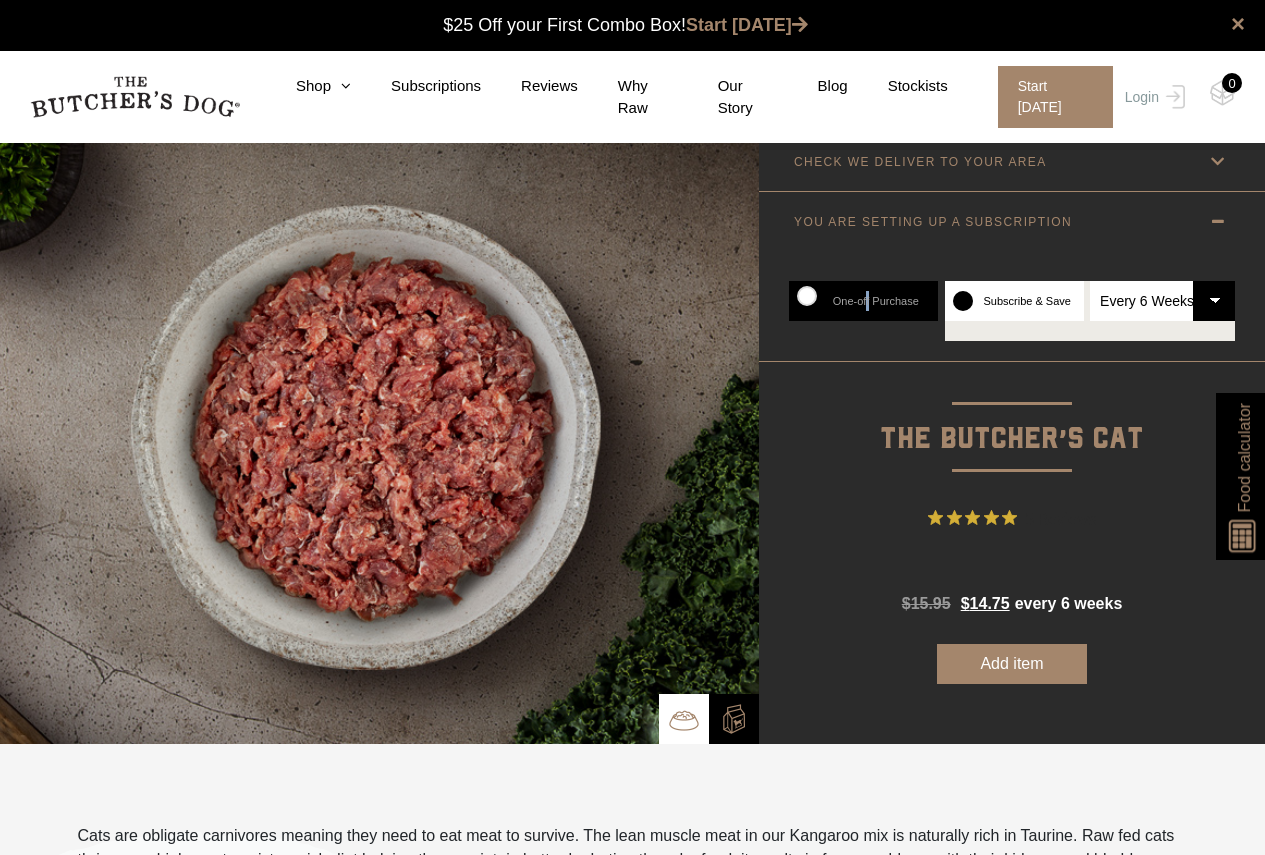 click on "One-off Purchase" at bounding box center [863, 301] 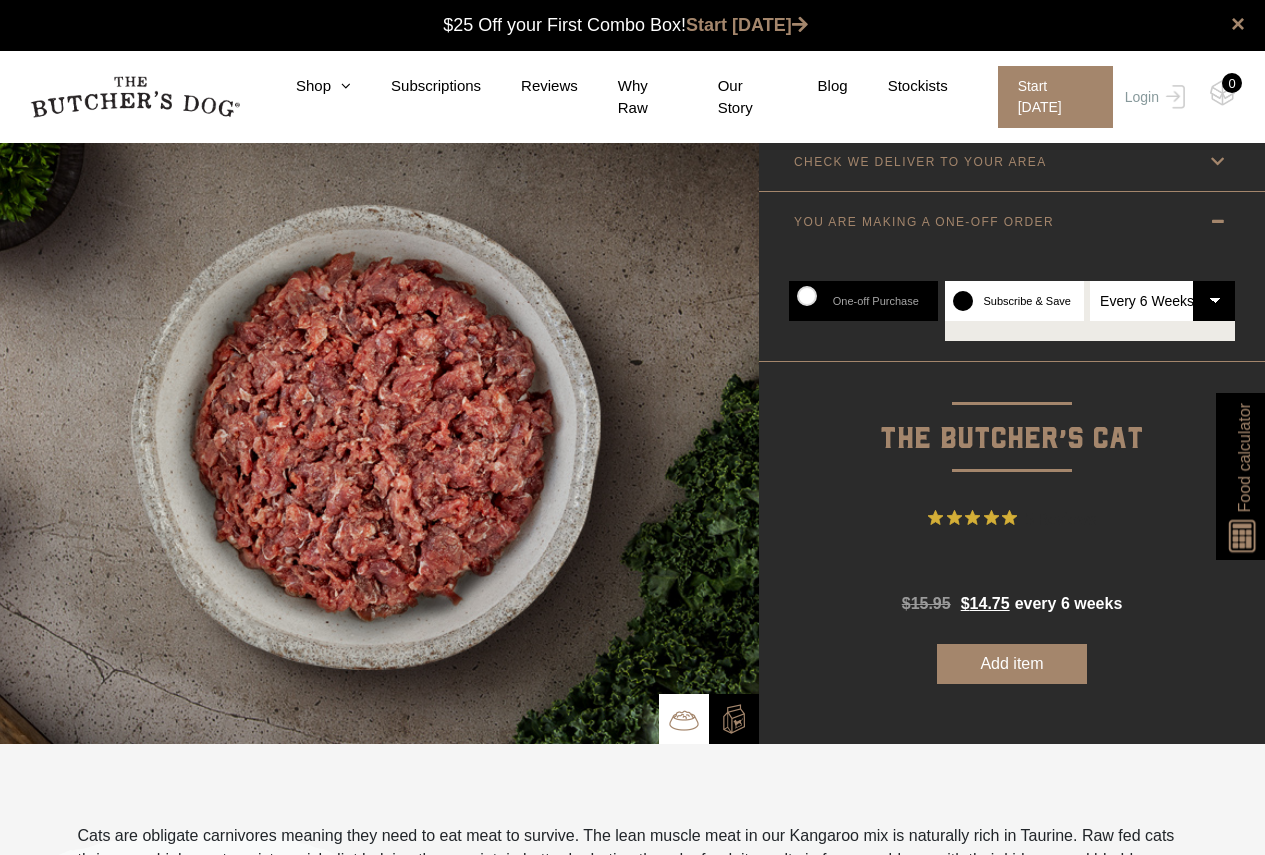 click on "One-off Purchase" at bounding box center (863, 301) 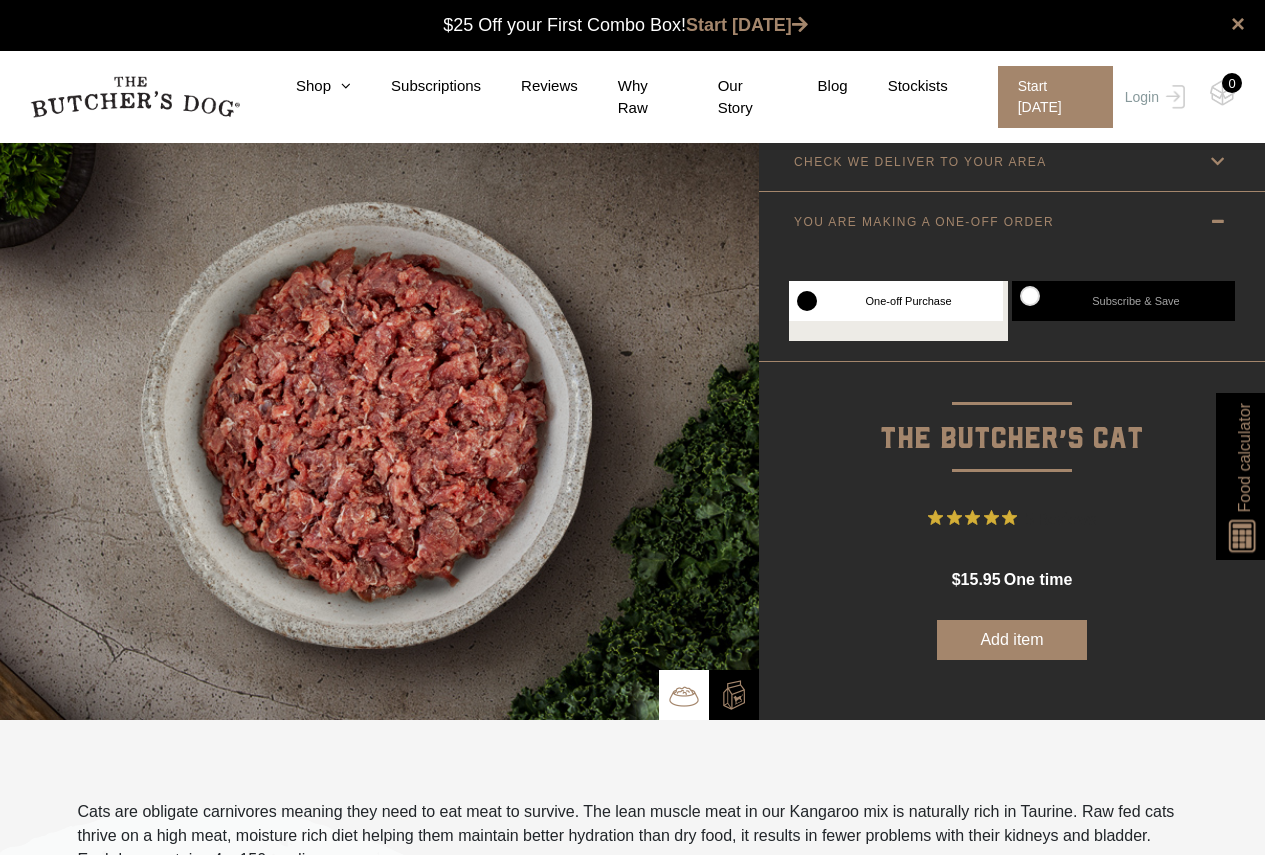 click on "$ 15.95 one time $ 15.95 Original price was: $15.95. $ 14.75 Current price is: $14.75.  / week 7.5% $ 15.95 Original price was: $15.95. $ 14.75 Current price is: $14.75.  every 2 weeks 7.5% $ 15.95 Original price was: $15.95. $ 14.75 Current price is: $14.75.  every 3 weeks 7.5% $ 15.95 Original price was: $15.95. $ 14.75 Current price is: $14.75.  every 4 weeks 7.5% $ 15.95 Original price was: $15.95. $ 14.75 Current price is: $14.75.  every 5 weeks 7.5% $ 15.95 Original price was: $15.95. $ 14.75 Current price is: $14.75.  every 6 weeks 7.5%" at bounding box center [1012, 579] 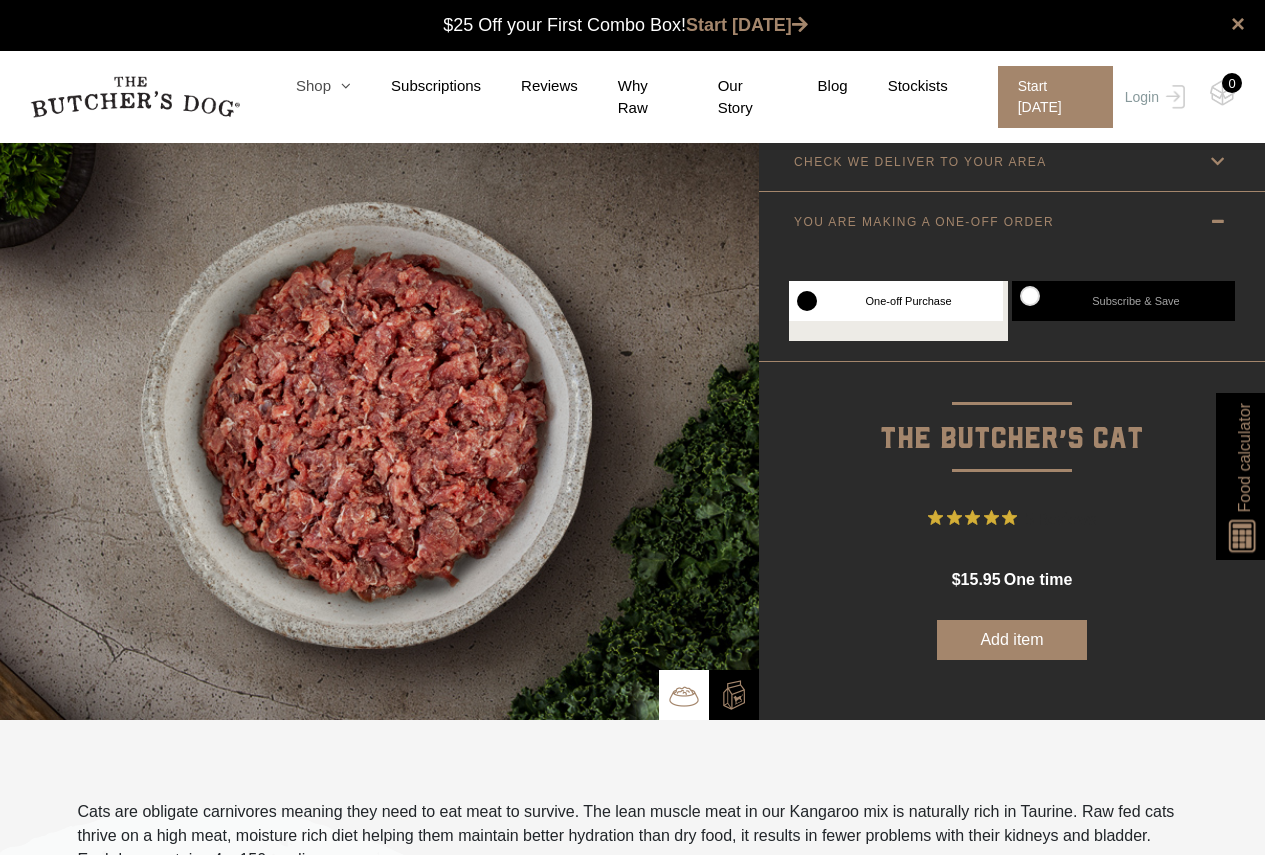click on "Shop" at bounding box center (303, 86) 